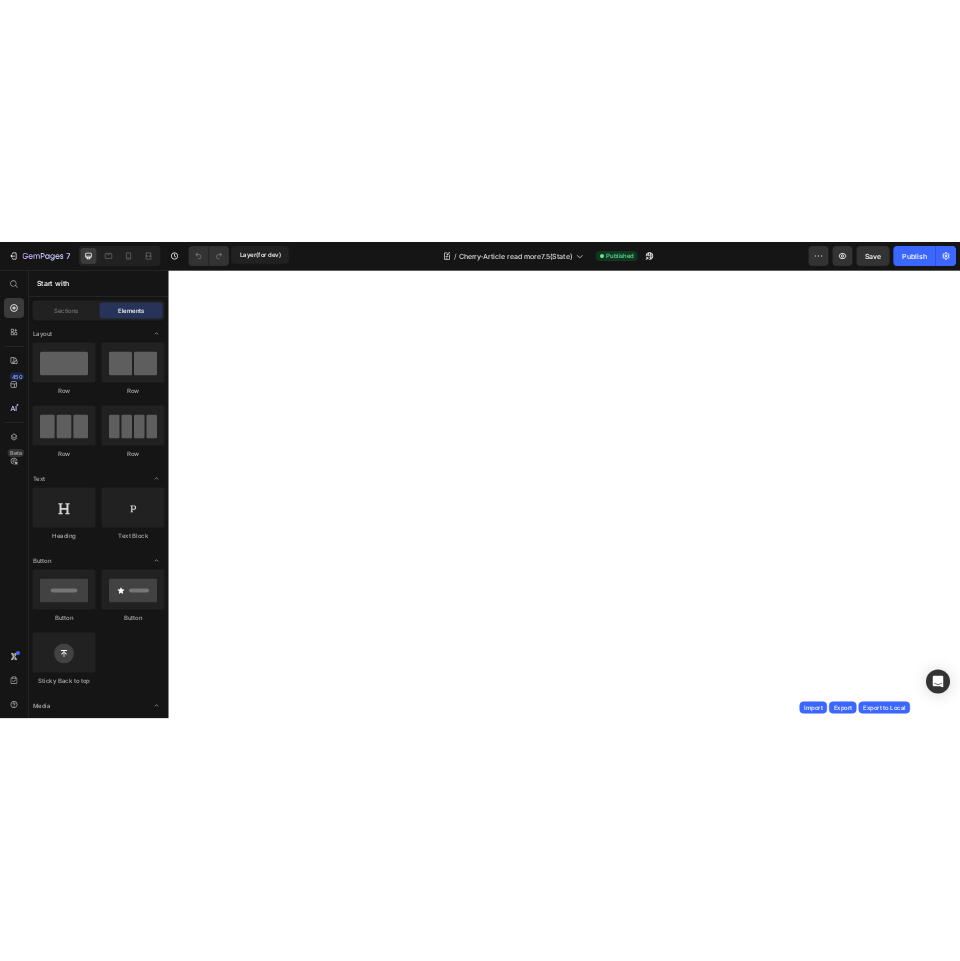 scroll, scrollTop: 0, scrollLeft: 0, axis: both 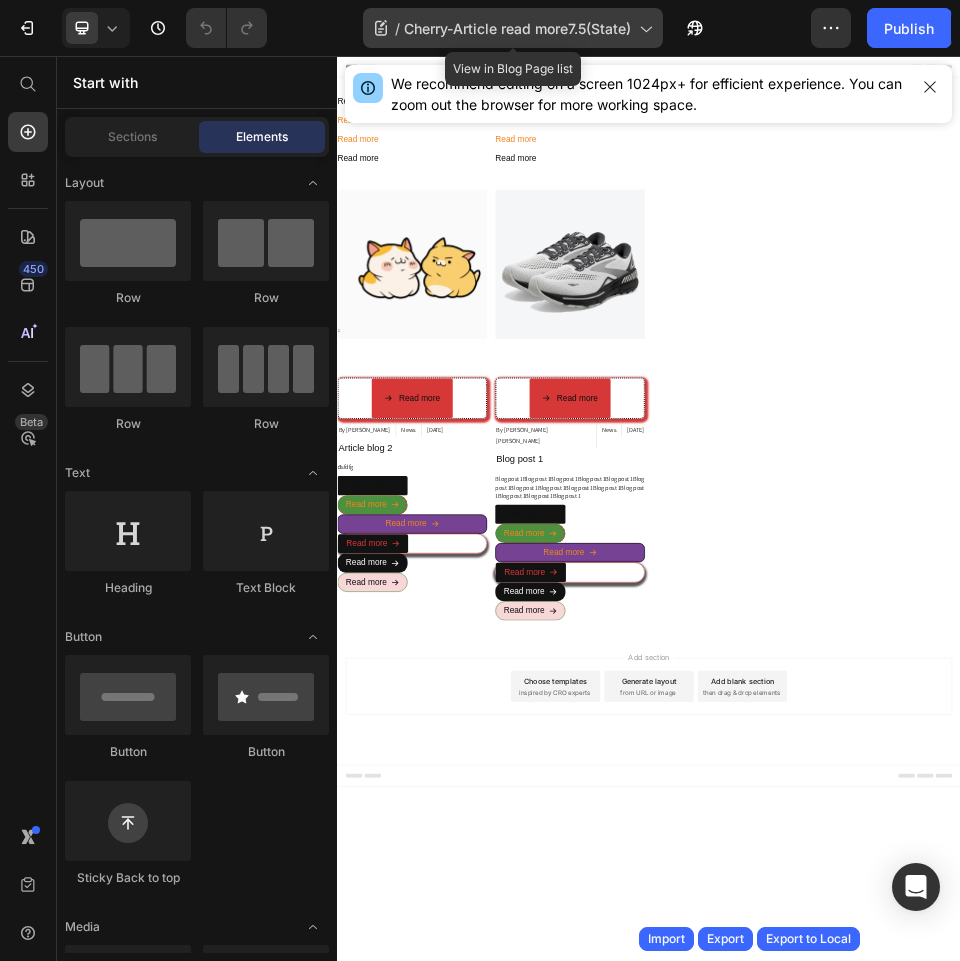 click on "Cherry-Article read more7.5(State)" at bounding box center (517, 28) 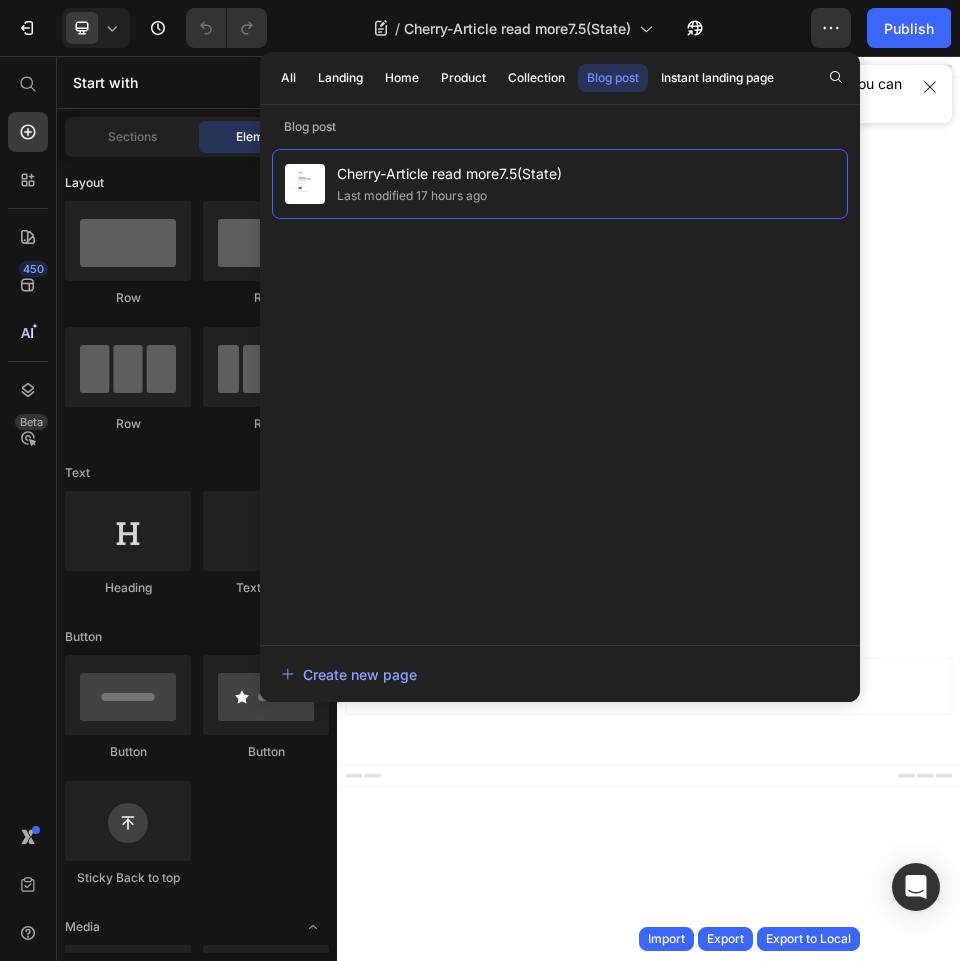 click on "Layout" 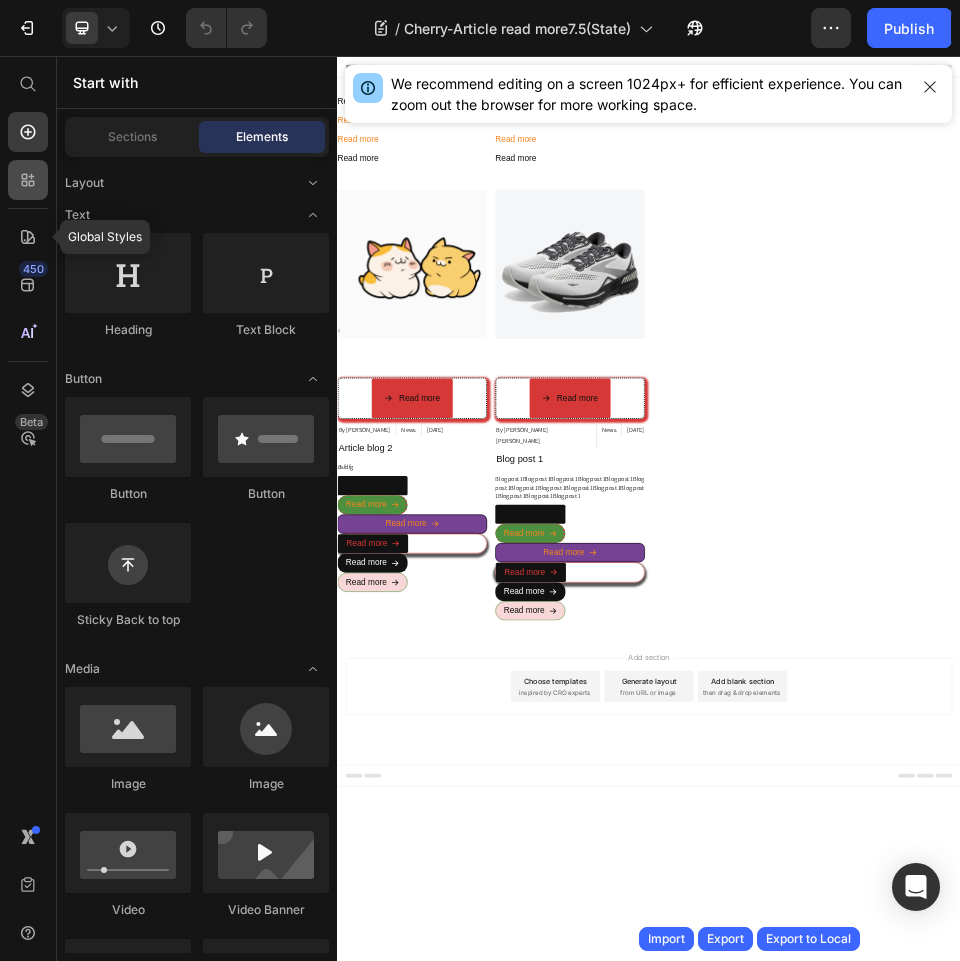 click 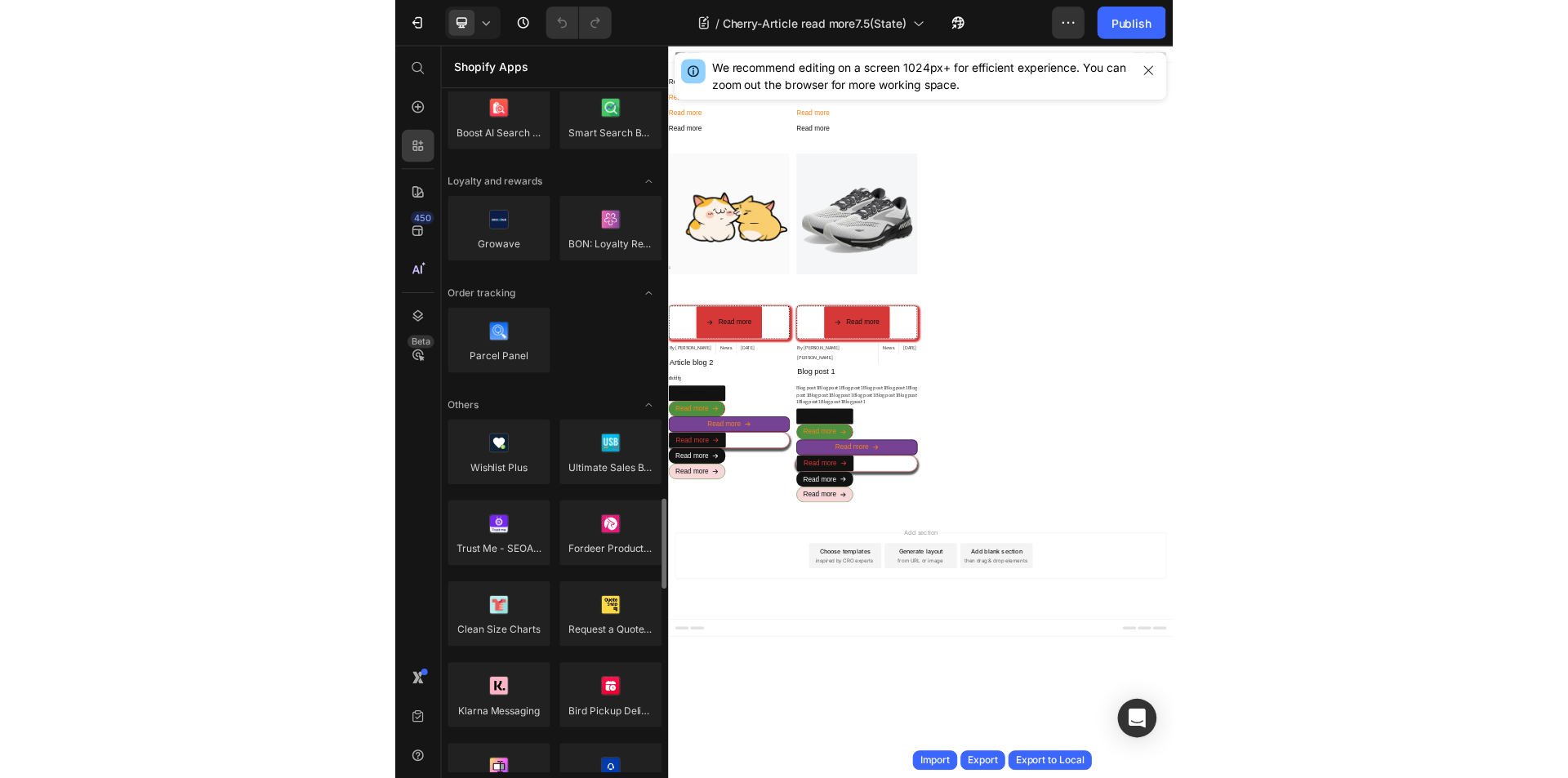 scroll, scrollTop: 2923, scrollLeft: 0, axis: vertical 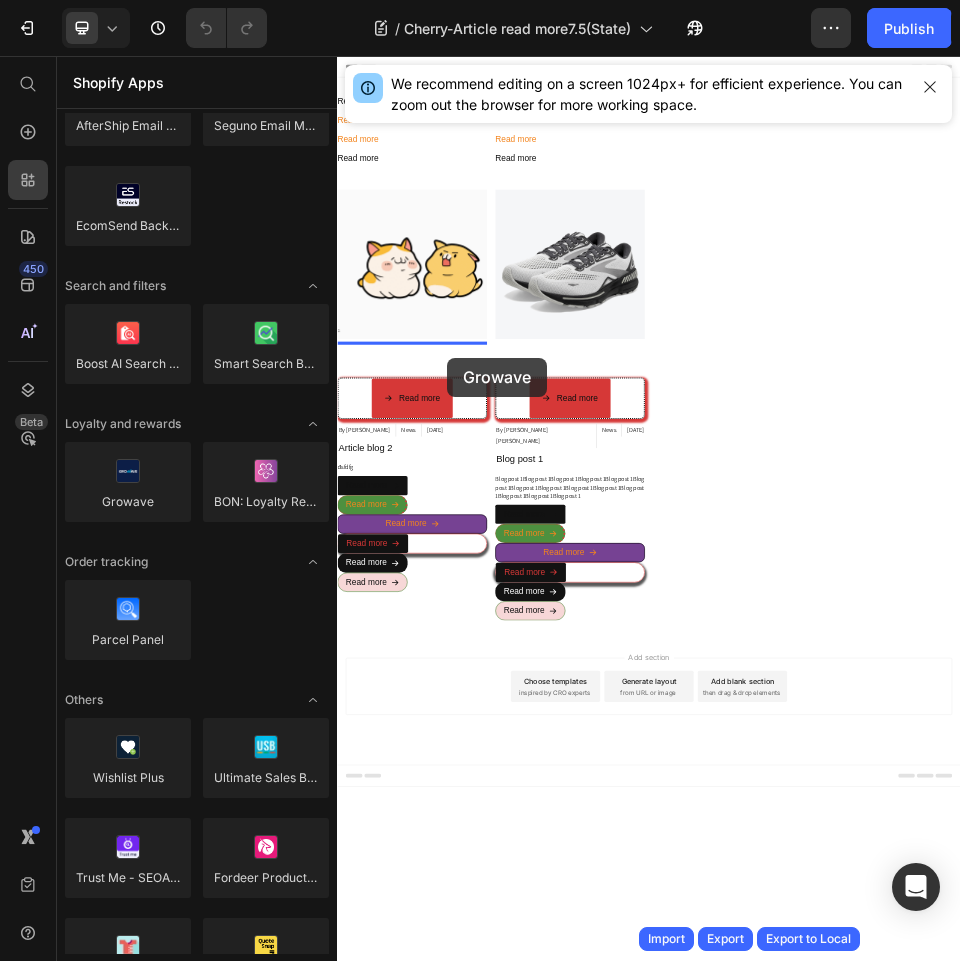 drag, startPoint x: 497, startPoint y: 529, endPoint x: 548, endPoint y: 637, distance: 119.43617 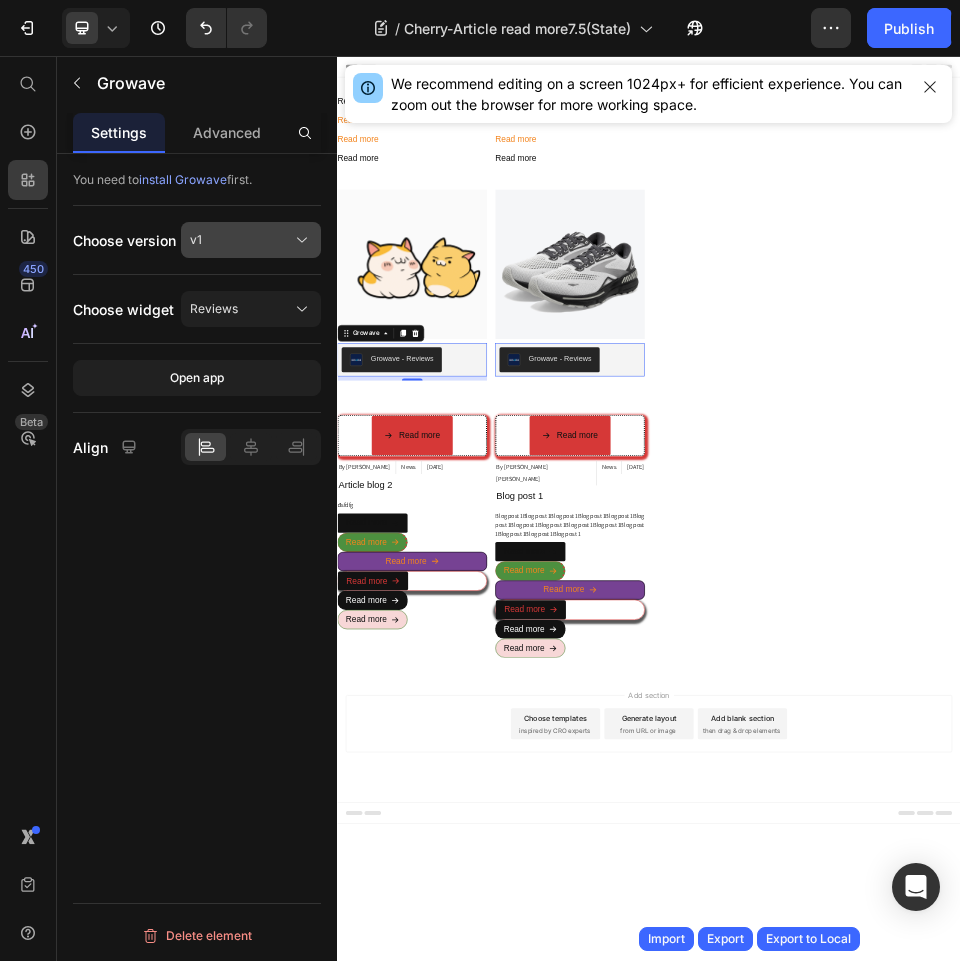 click on "v1" at bounding box center (251, 240) 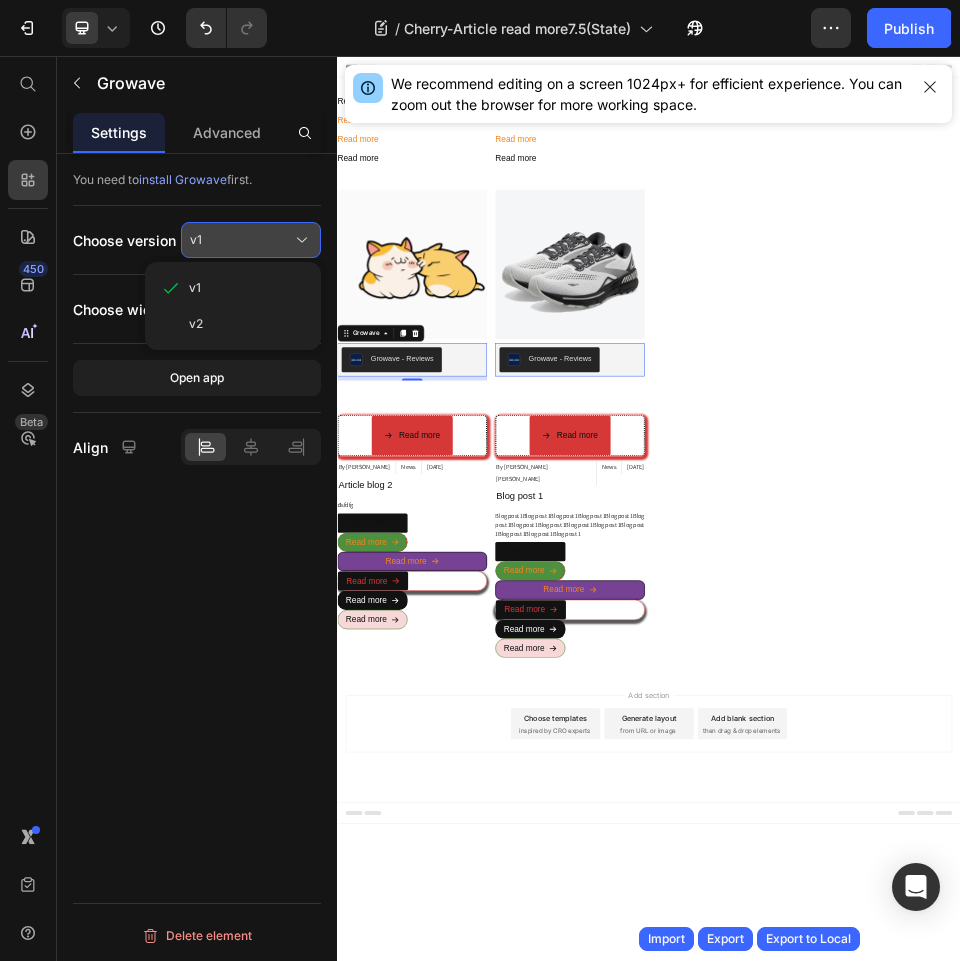 click on "v1" at bounding box center [251, 240] 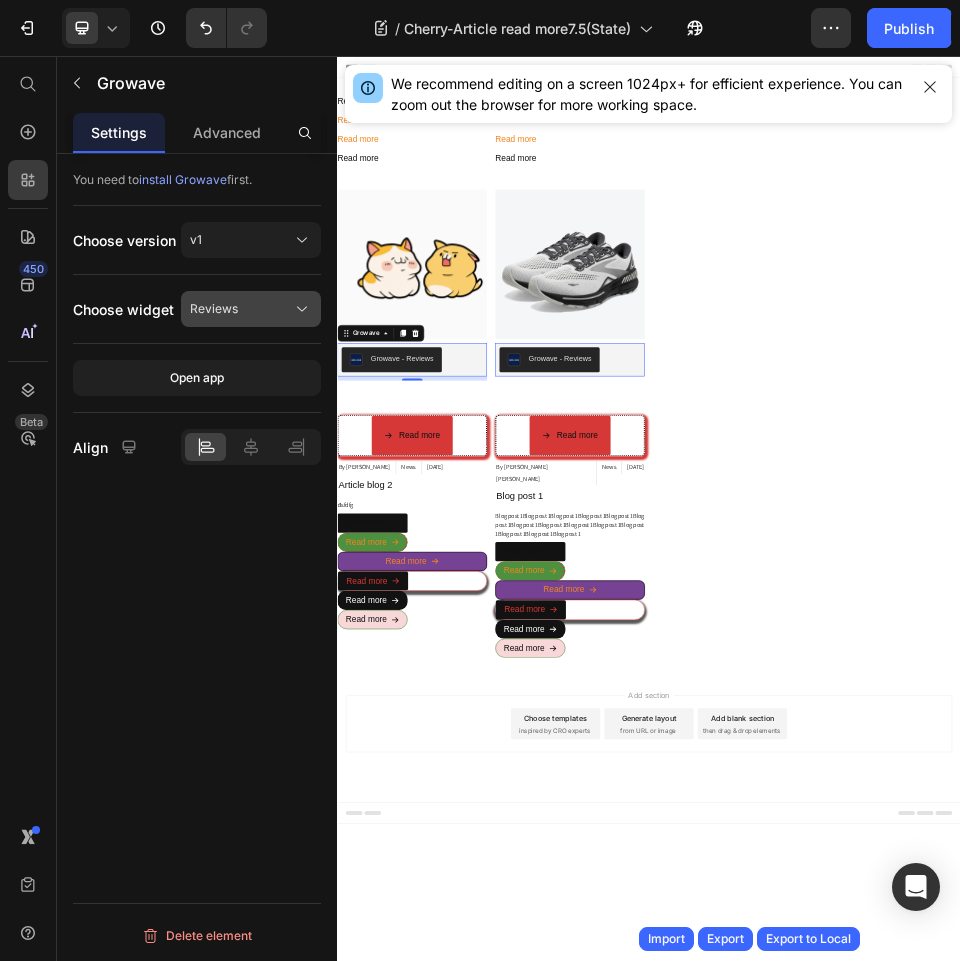 click on "Reviews" at bounding box center [251, 309] 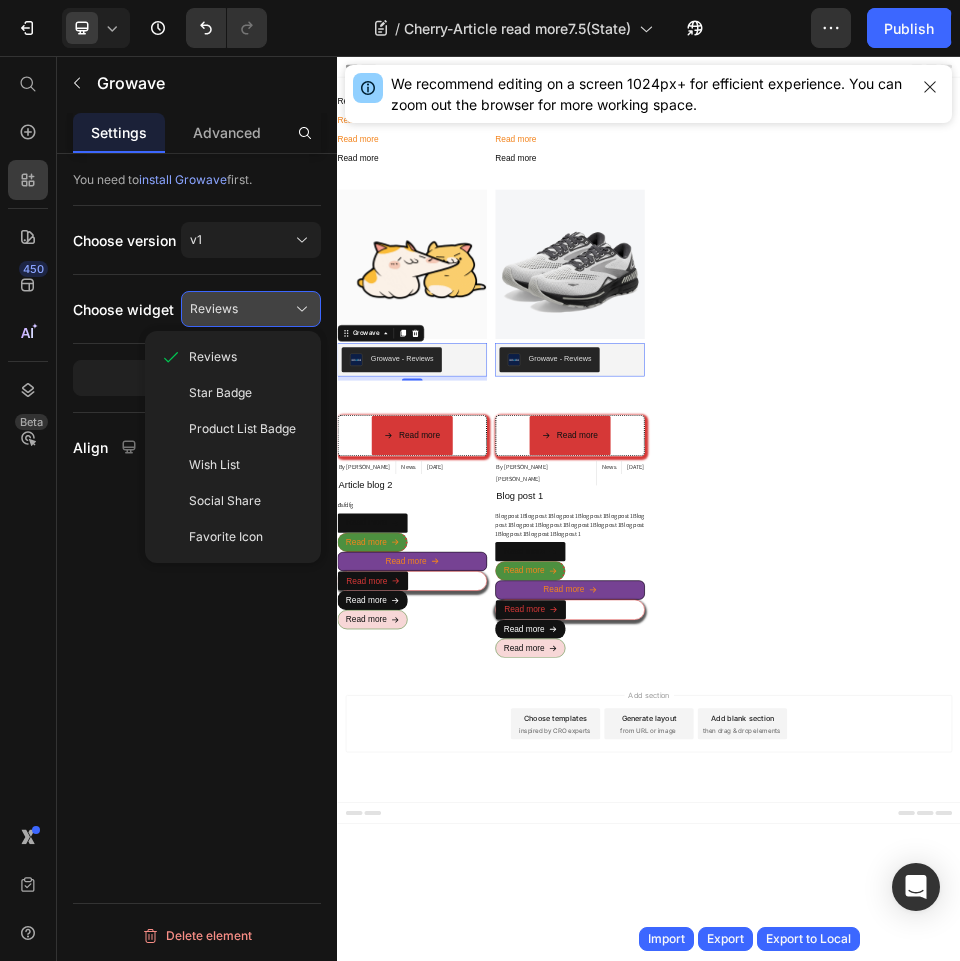click on "Reviews" at bounding box center [251, 309] 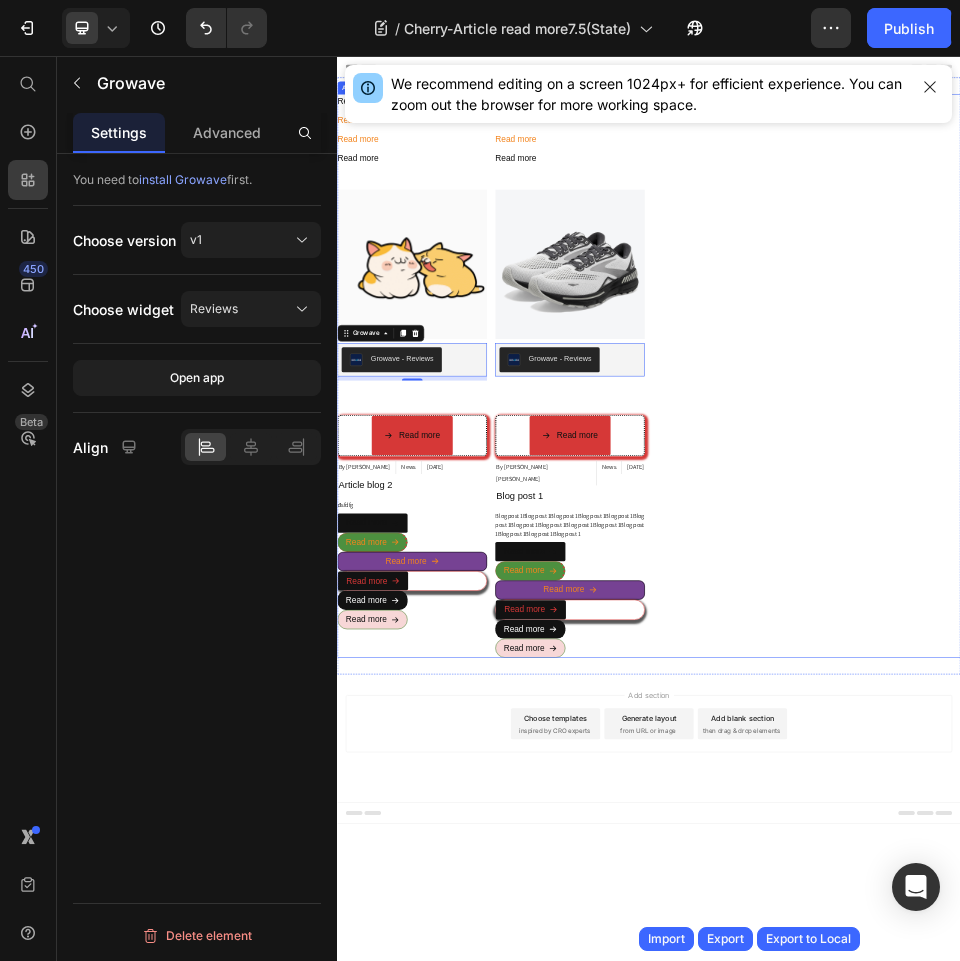 click on "Read more Article Read More Read more Article Read More Read more Article Read More Read more Article Read More Read more Article Read More Article Image Growave - Reviews Growave   8 Change type sau khi change setting state Article Read More
Read more Article Read More By [PERSON_NAME] Article Author News Article Category [DATE] Article Date Row Article blog 2 Article Title đsfdfg Article Content
Read more Article Read More
Read more Article Read More
Read more Article Read More
Read more Article Read More
Read more Article Read More
Read more Article Read More Read more Article Read More Read more Article Read More Read more Article Read More Read more Article Read More Read more Article Read More Article Image Growave - Reviews Growave   0 Change type sau khi change setting state Article Read More
Read more Article Read More By [PERSON_NAME] [PERSON_NAME] Article Author News [DATE]" at bounding box center [937, 672] 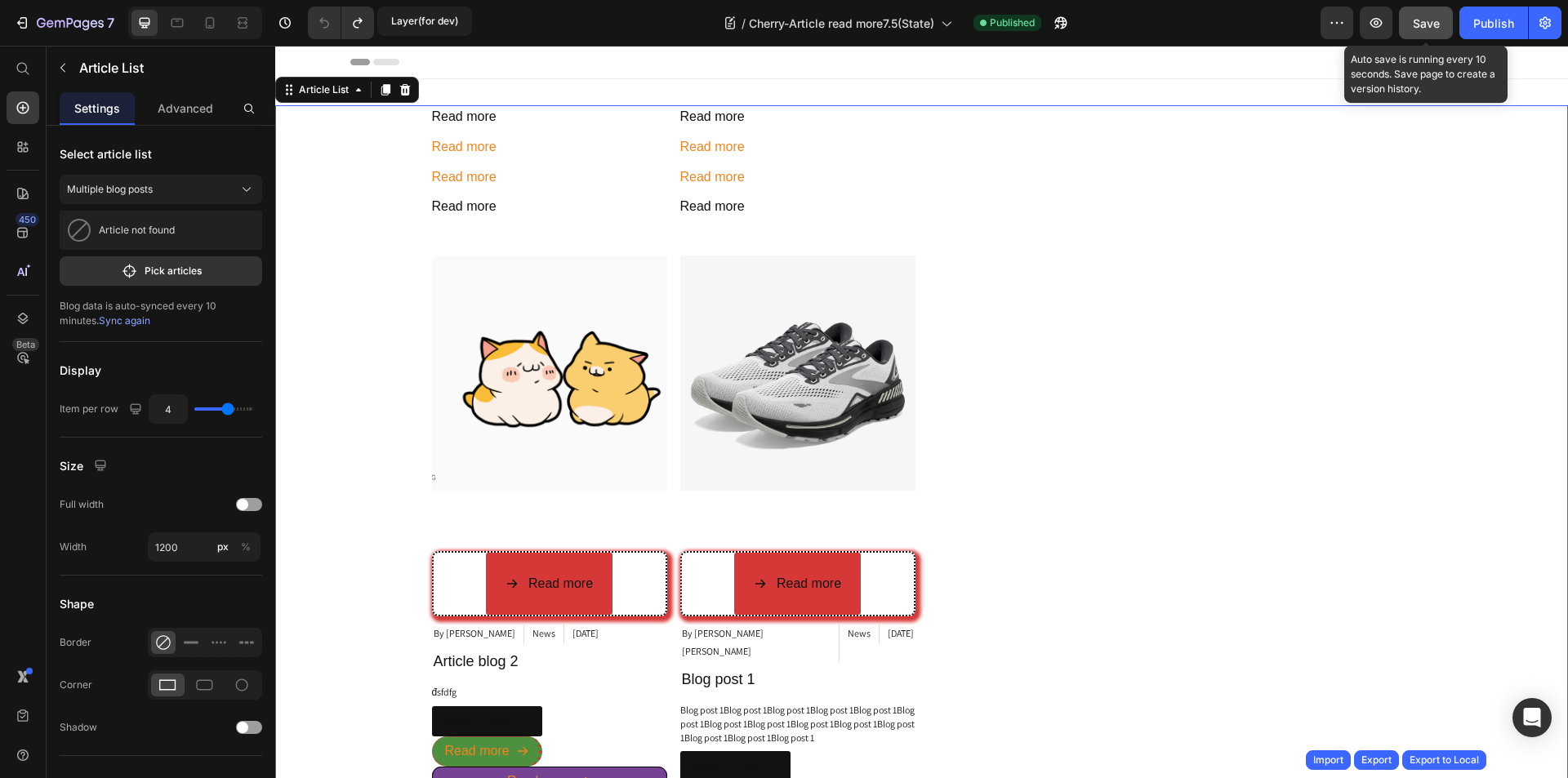 click on "Save" at bounding box center [1426, 23] 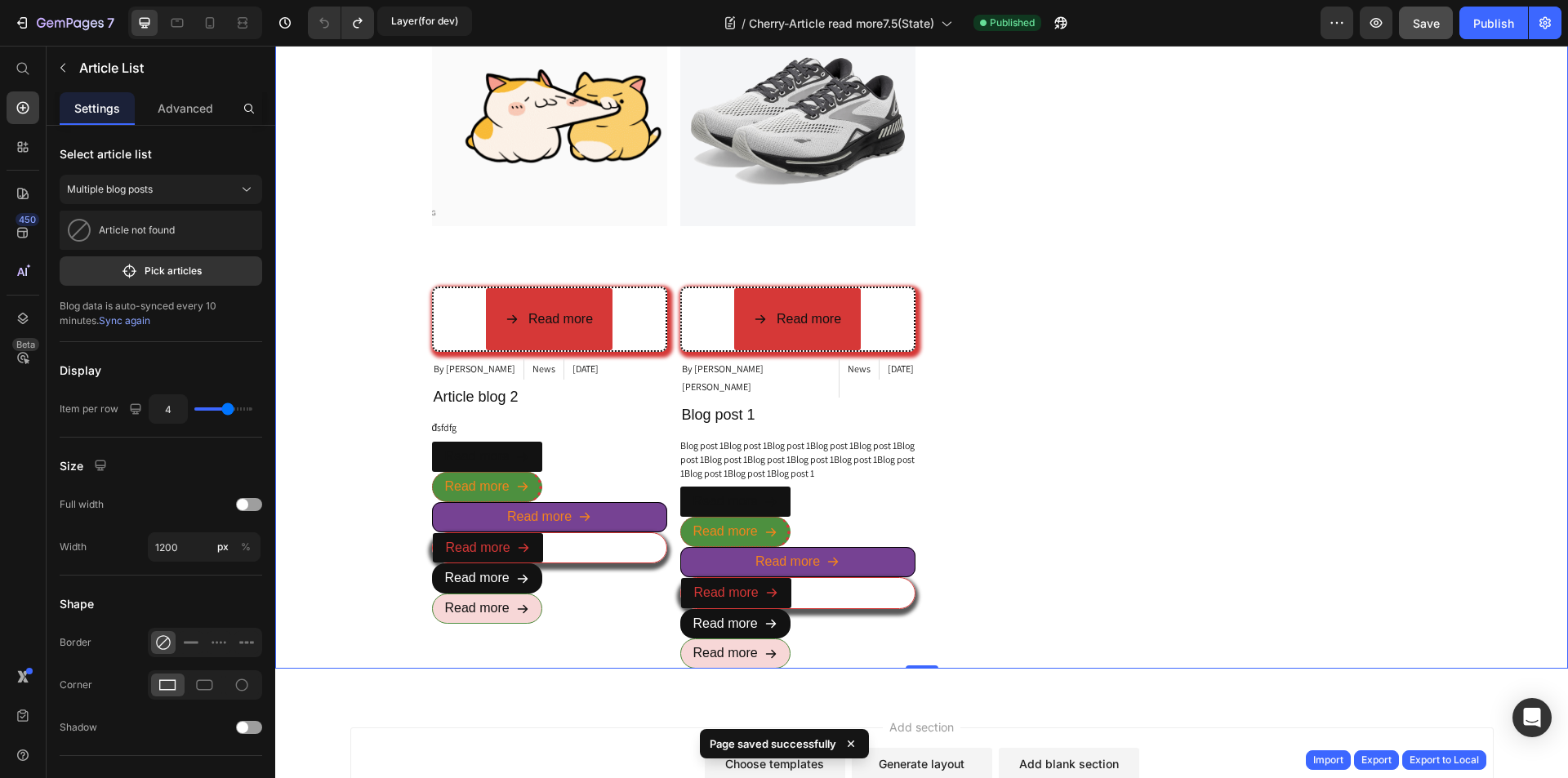 scroll, scrollTop: 327, scrollLeft: 0, axis: vertical 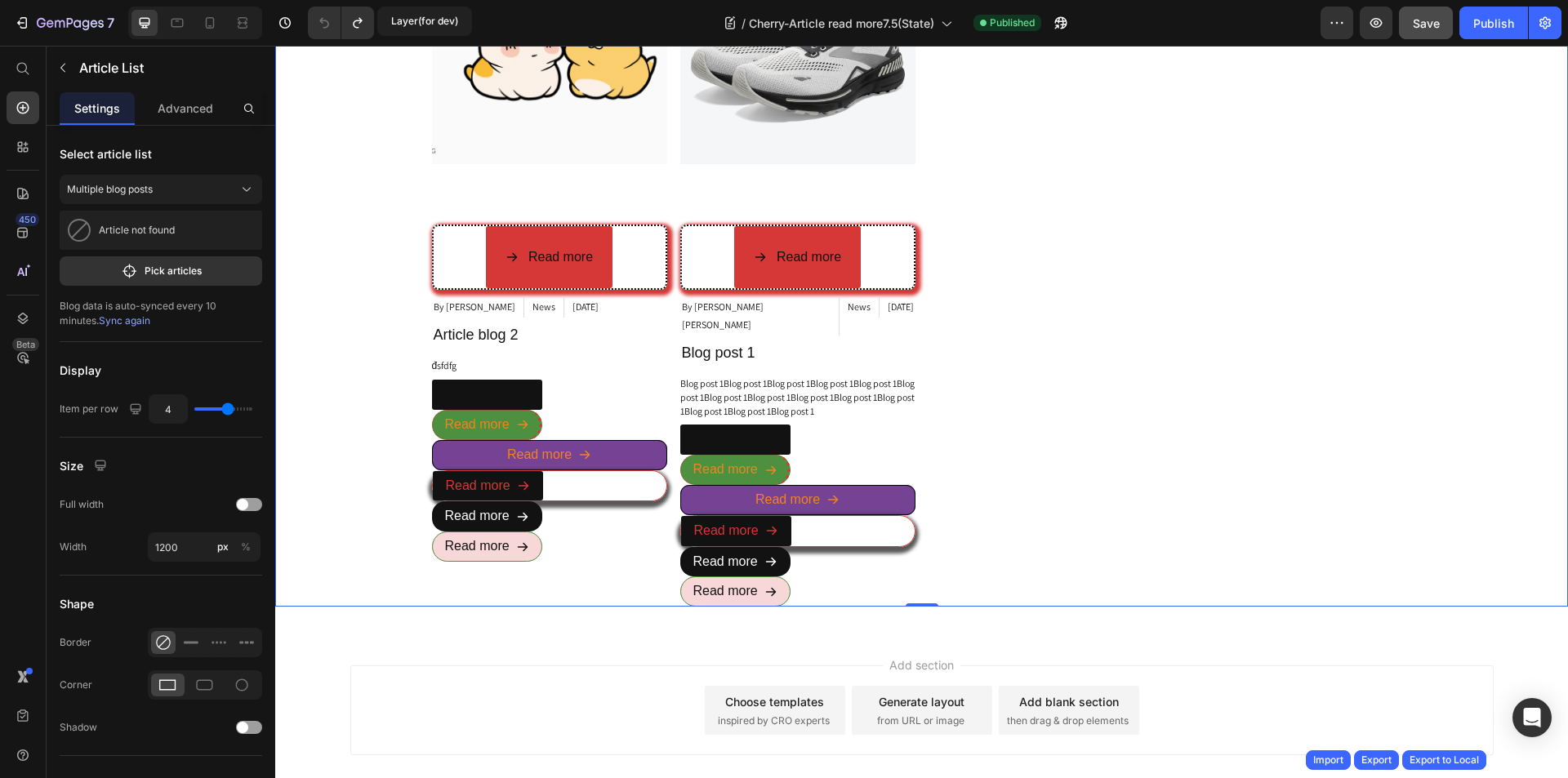 click on "Read more Article Read More Read more Article Read More Read more Article Read More Read more Article Read More Read more Article Read More Article Image Change type sau khi change setting state Article Read More
Read more Article Read More By [PERSON_NAME] Article Author News Article Category [DATE] Article Date Row Article blog 2 Article Title đsfdfg Article Content
Read more Article Read More
Read more Article Read More
Read more Article Read More
Read more Article Read More
Read more Article Read More
Read more Article Read More Read more Article Read More Read more Article Read More Read more Article Read More Read more Article Read More Read more Article Read More Article Image Change type sau khi change setting state Article Read More
Read more Article Read More By [PERSON_NAME] [PERSON_NAME] Article Author News Article Category [DATE] Article Date Row Blog post 1 Article Title" at bounding box center (922, 193) 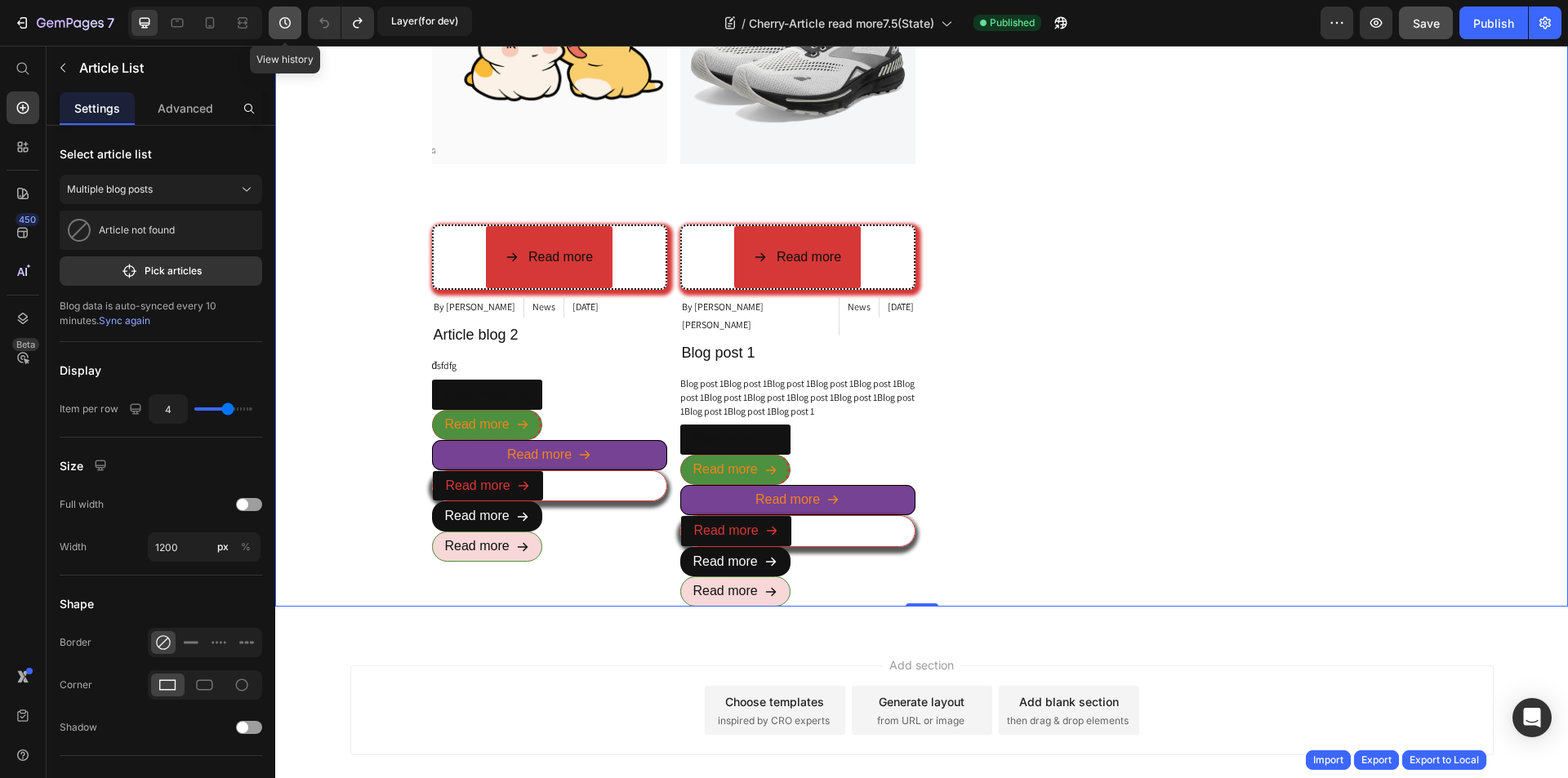 click 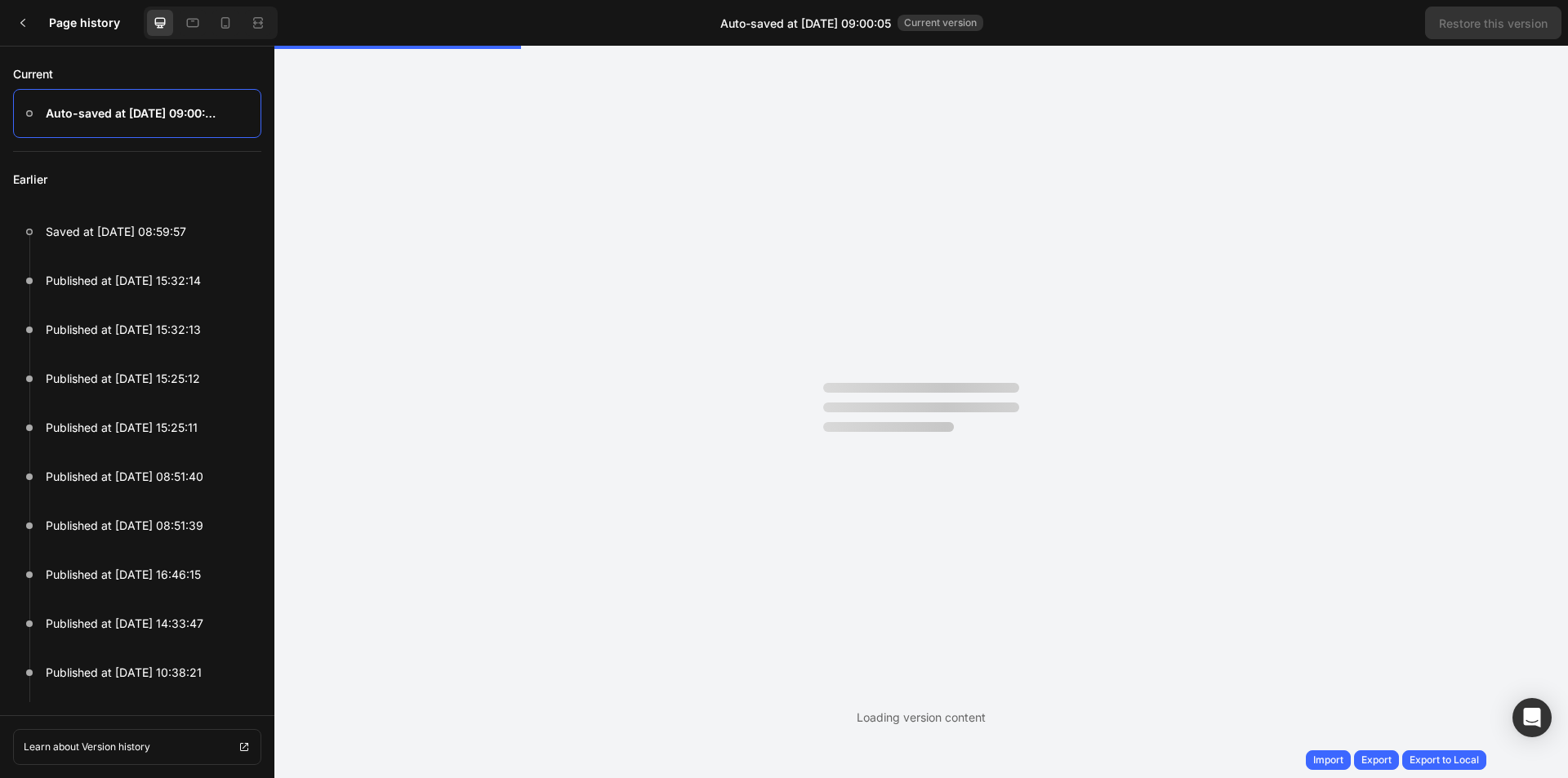 scroll, scrollTop: 0, scrollLeft: 0, axis: both 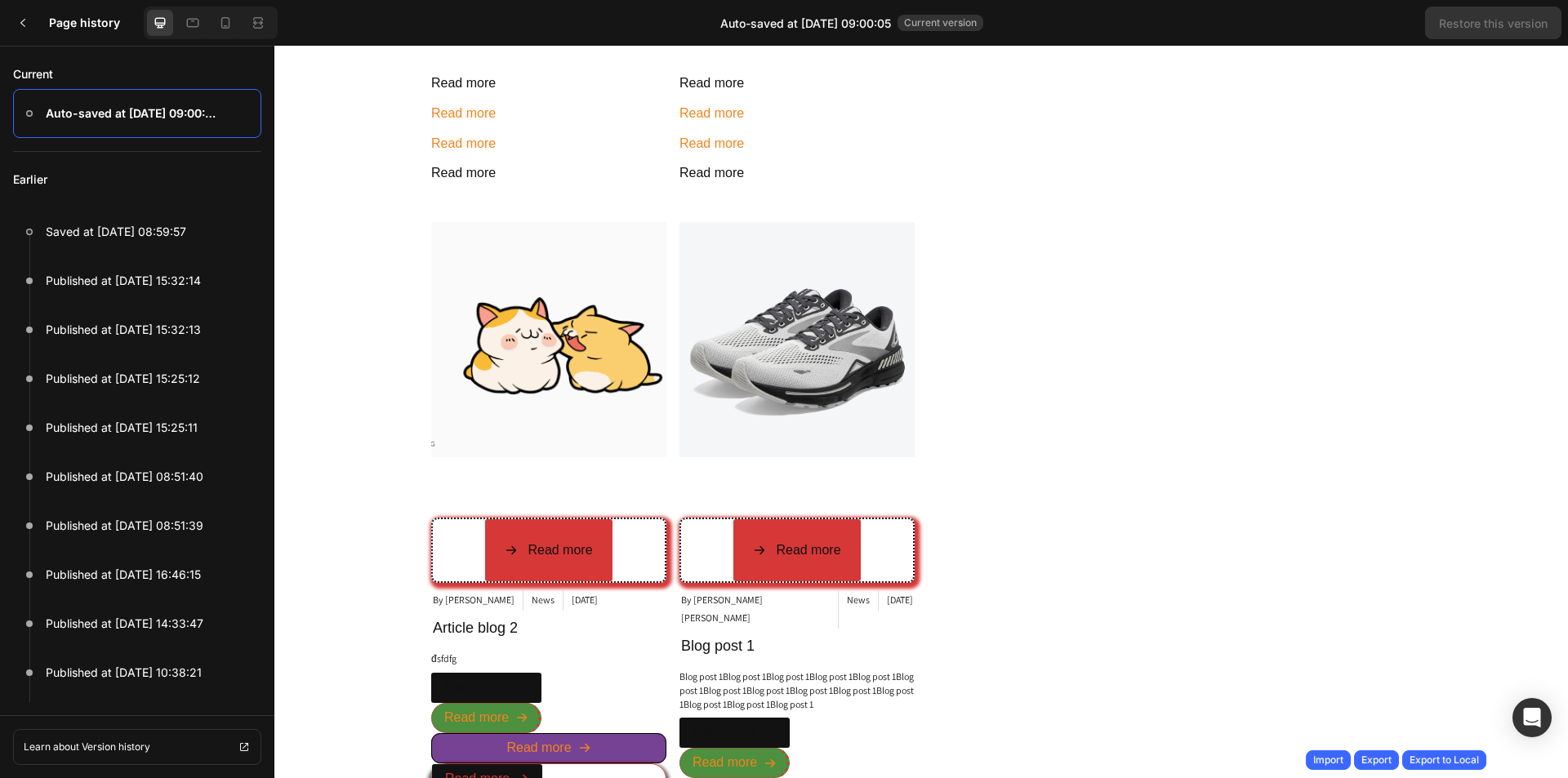 click on "Auto-saved at [DATE] 09:00:05" at bounding box center (132, 113) 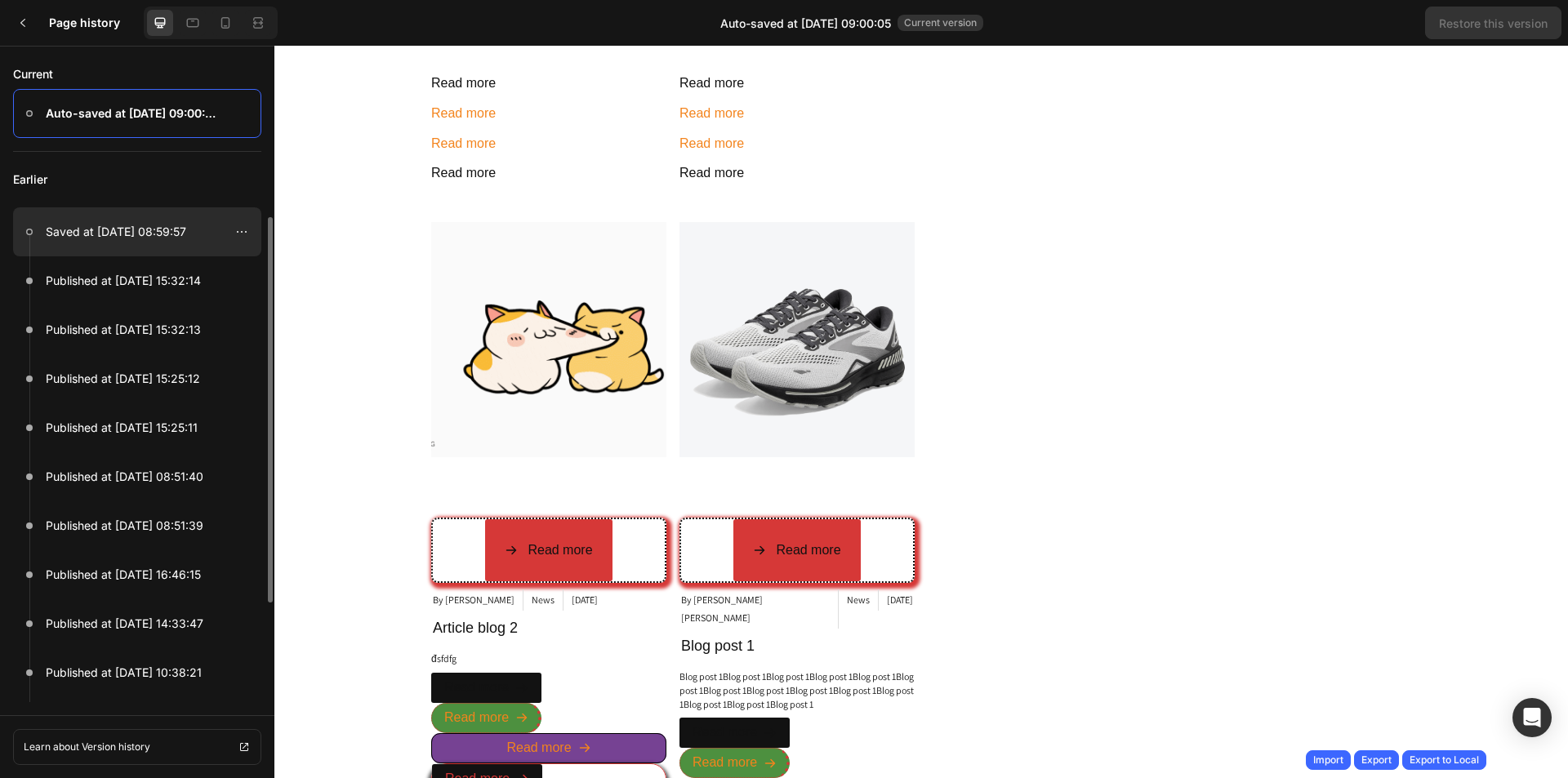 click at bounding box center (137, 232) 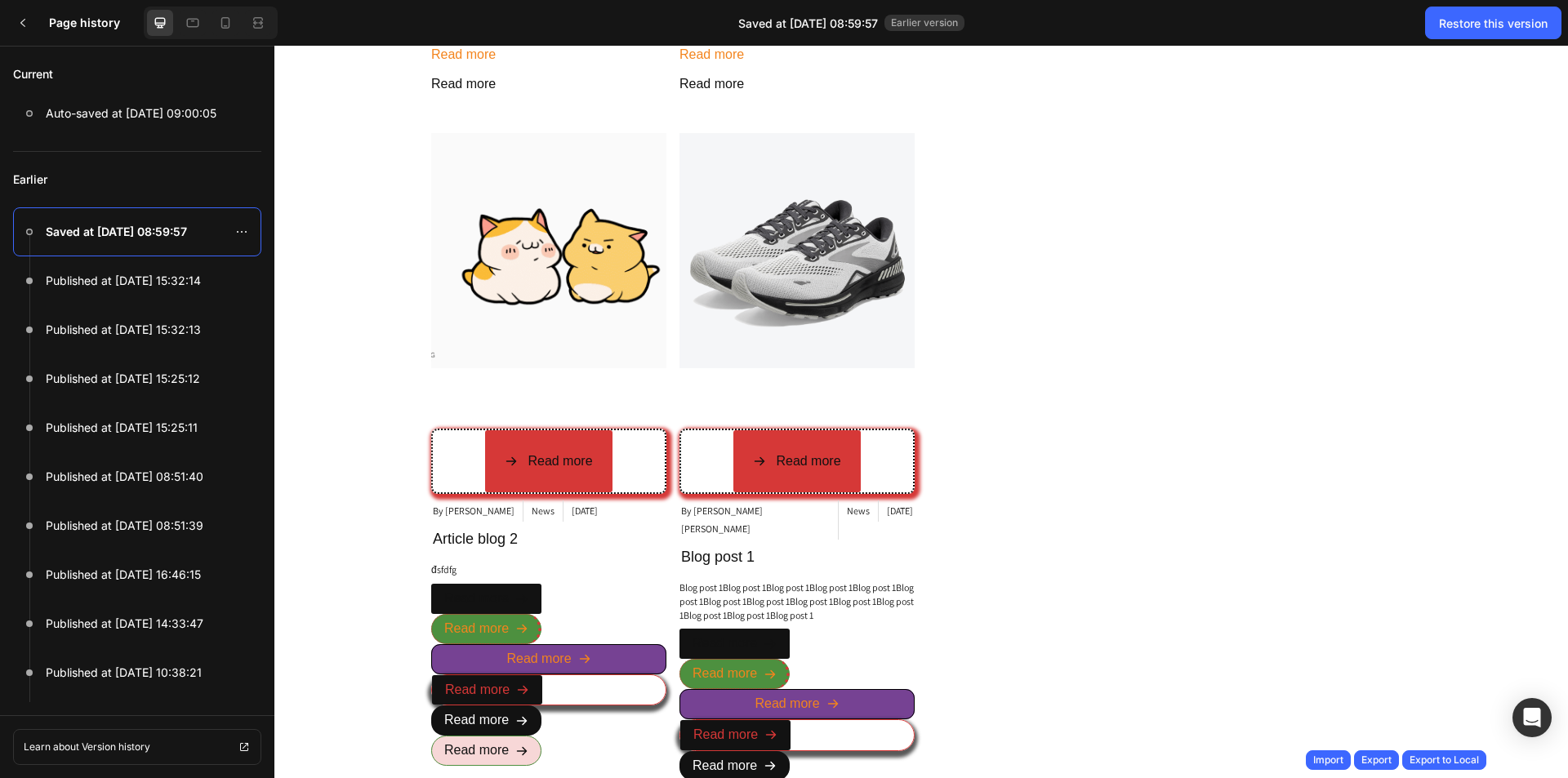 scroll, scrollTop: 0, scrollLeft: 0, axis: both 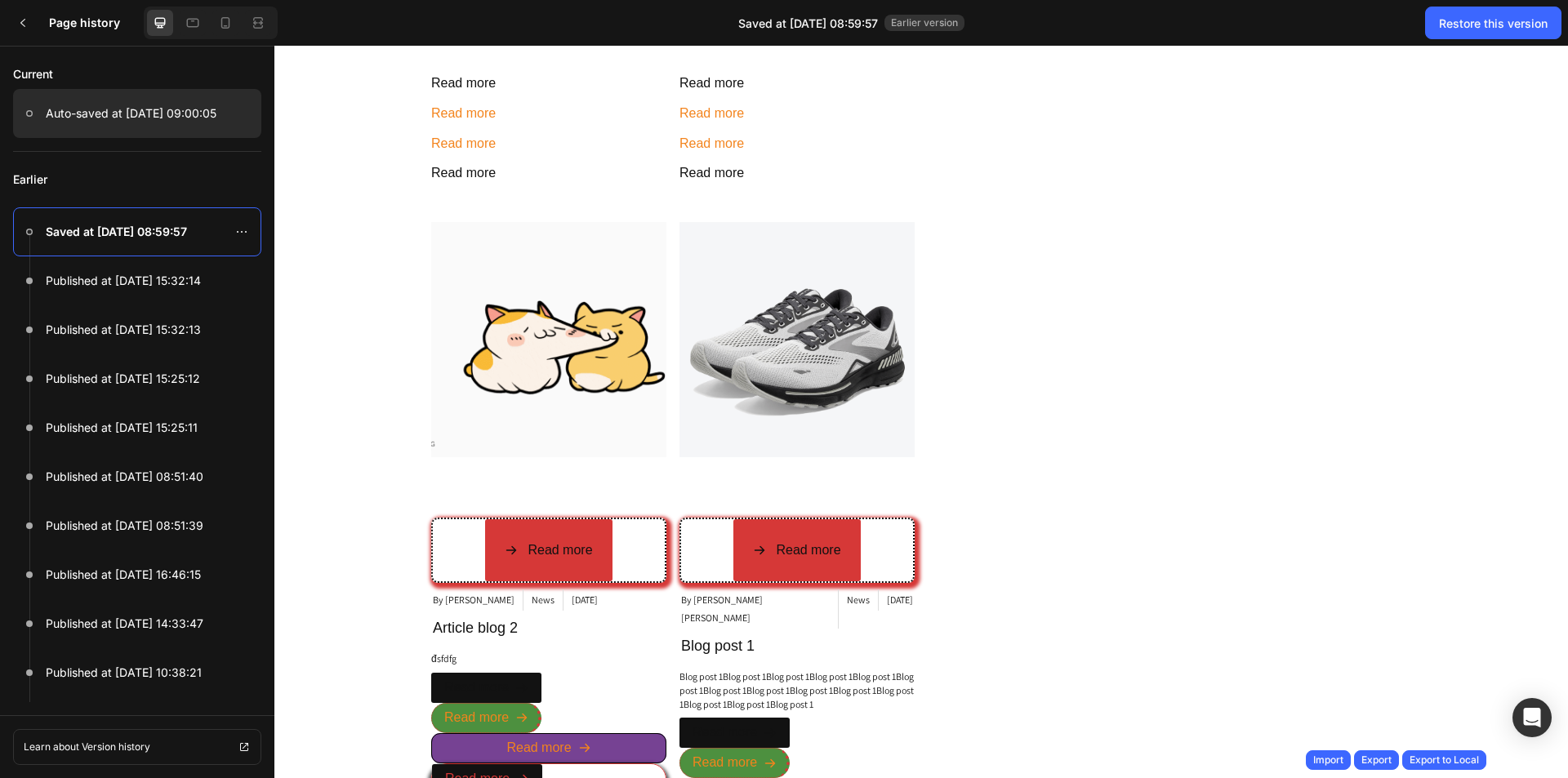 click on "Auto-saved at [DATE] 09:00:05" at bounding box center [131, 113] 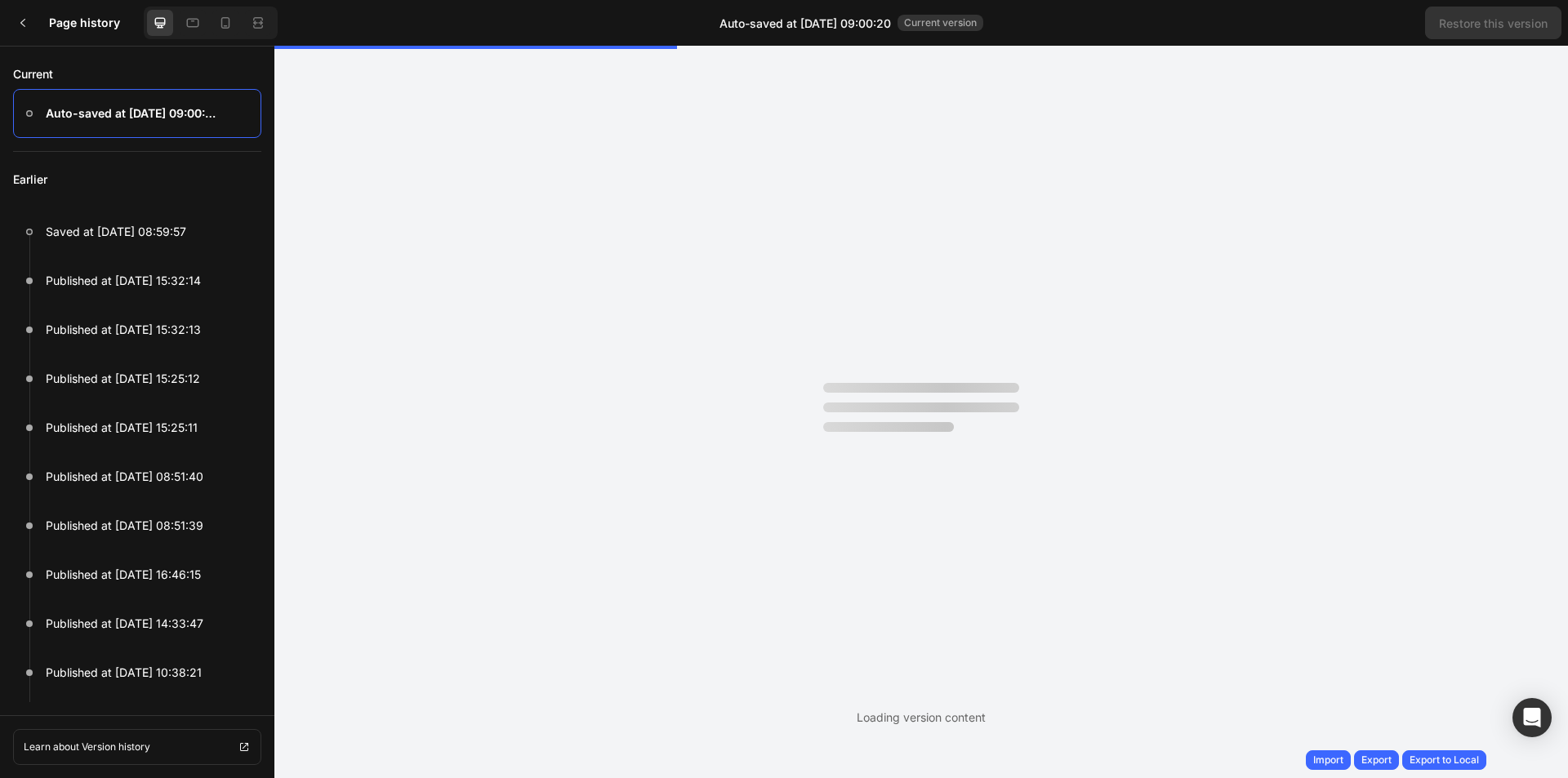scroll, scrollTop: 0, scrollLeft: 0, axis: both 